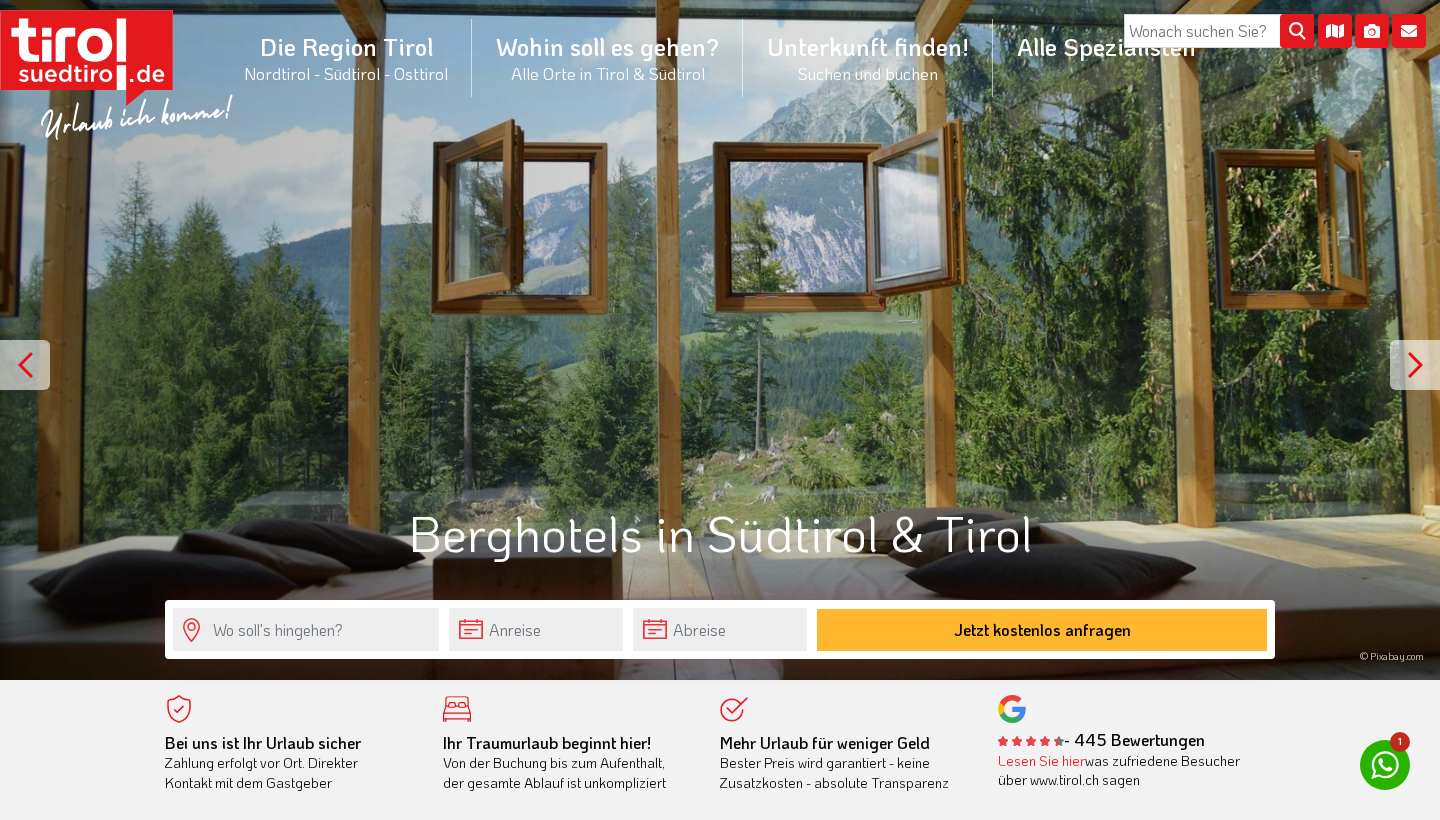 scroll, scrollTop: 0, scrollLeft: 0, axis: both 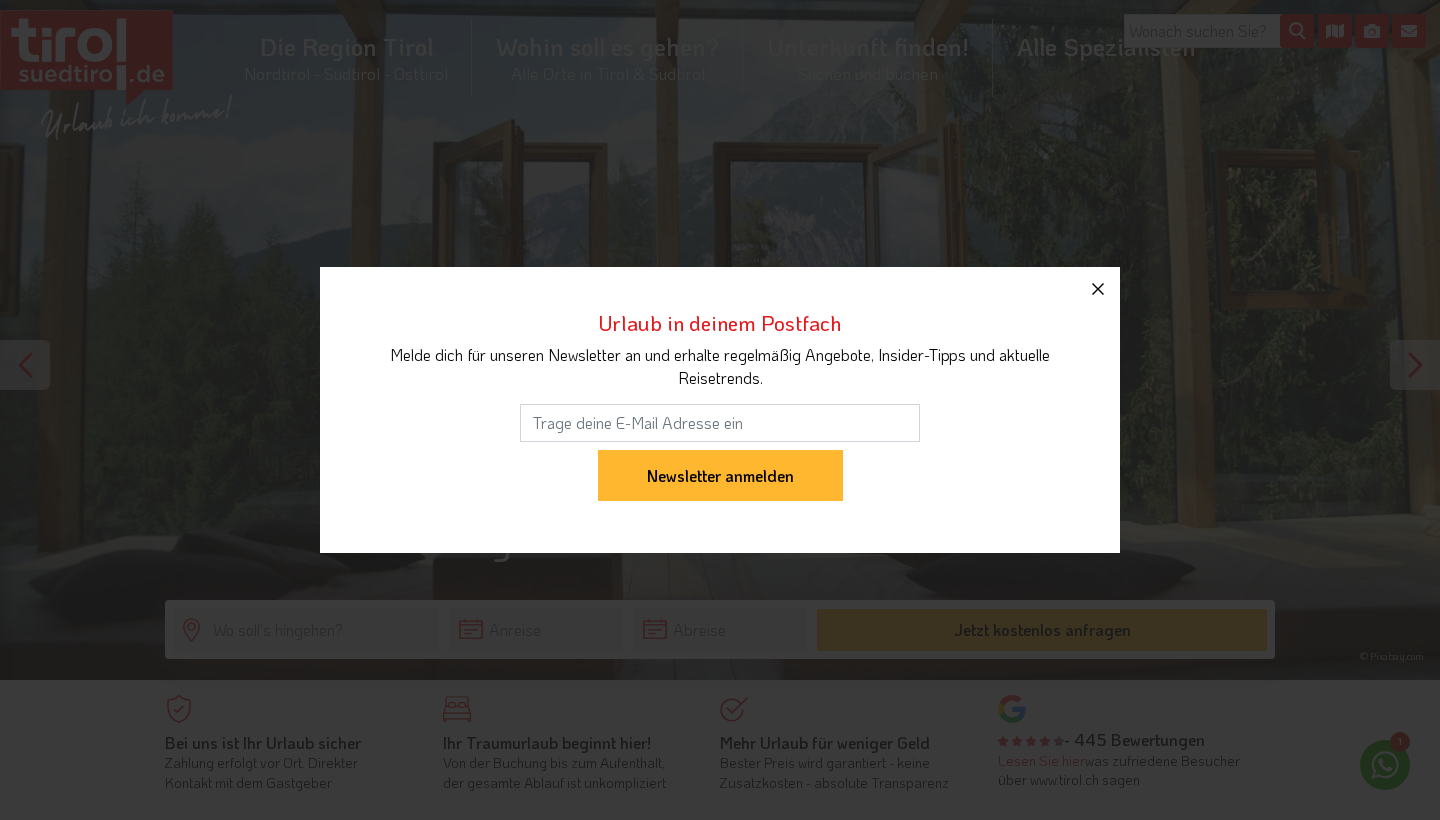 click 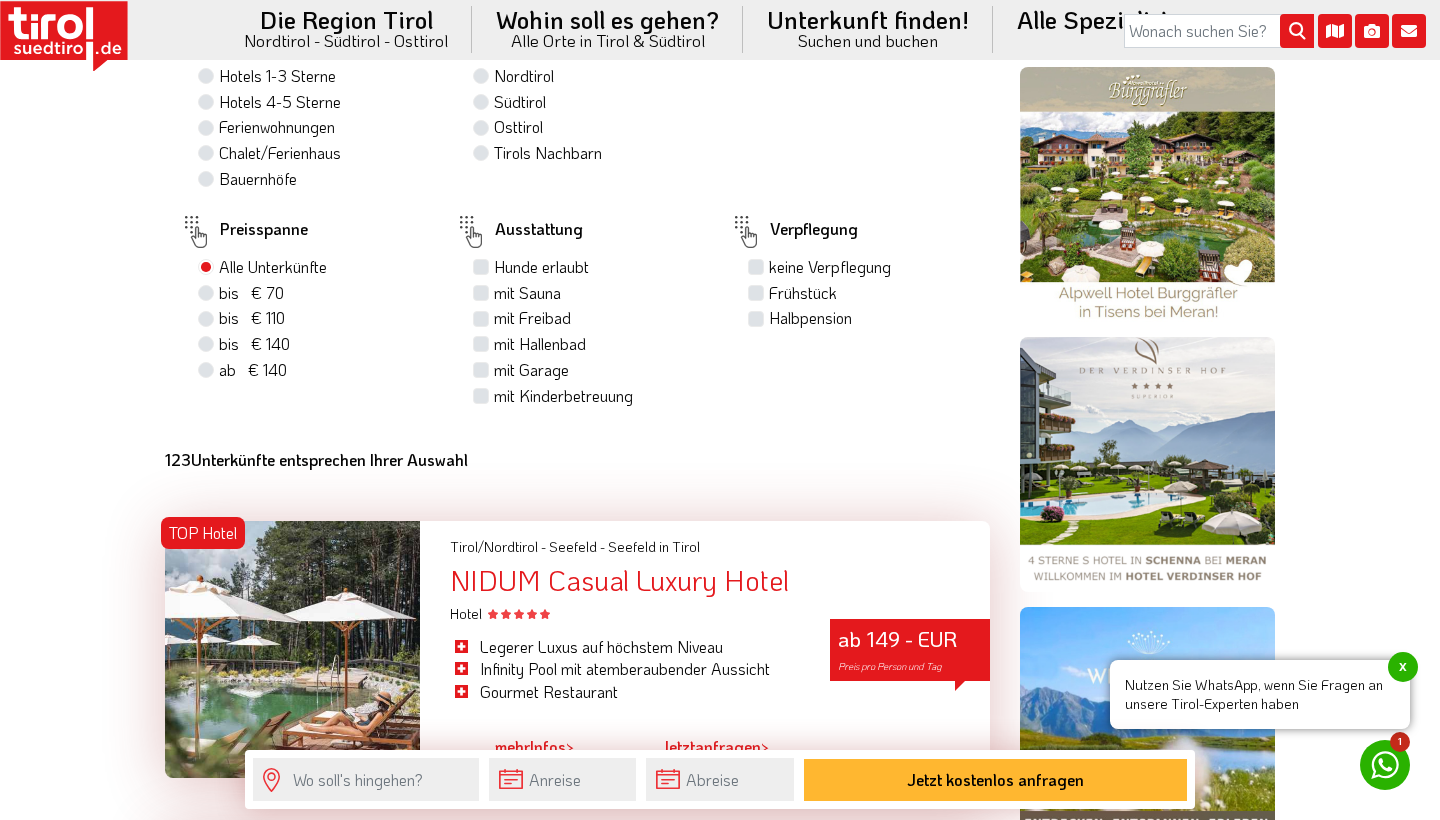scroll, scrollTop: 1370, scrollLeft: 0, axis: vertical 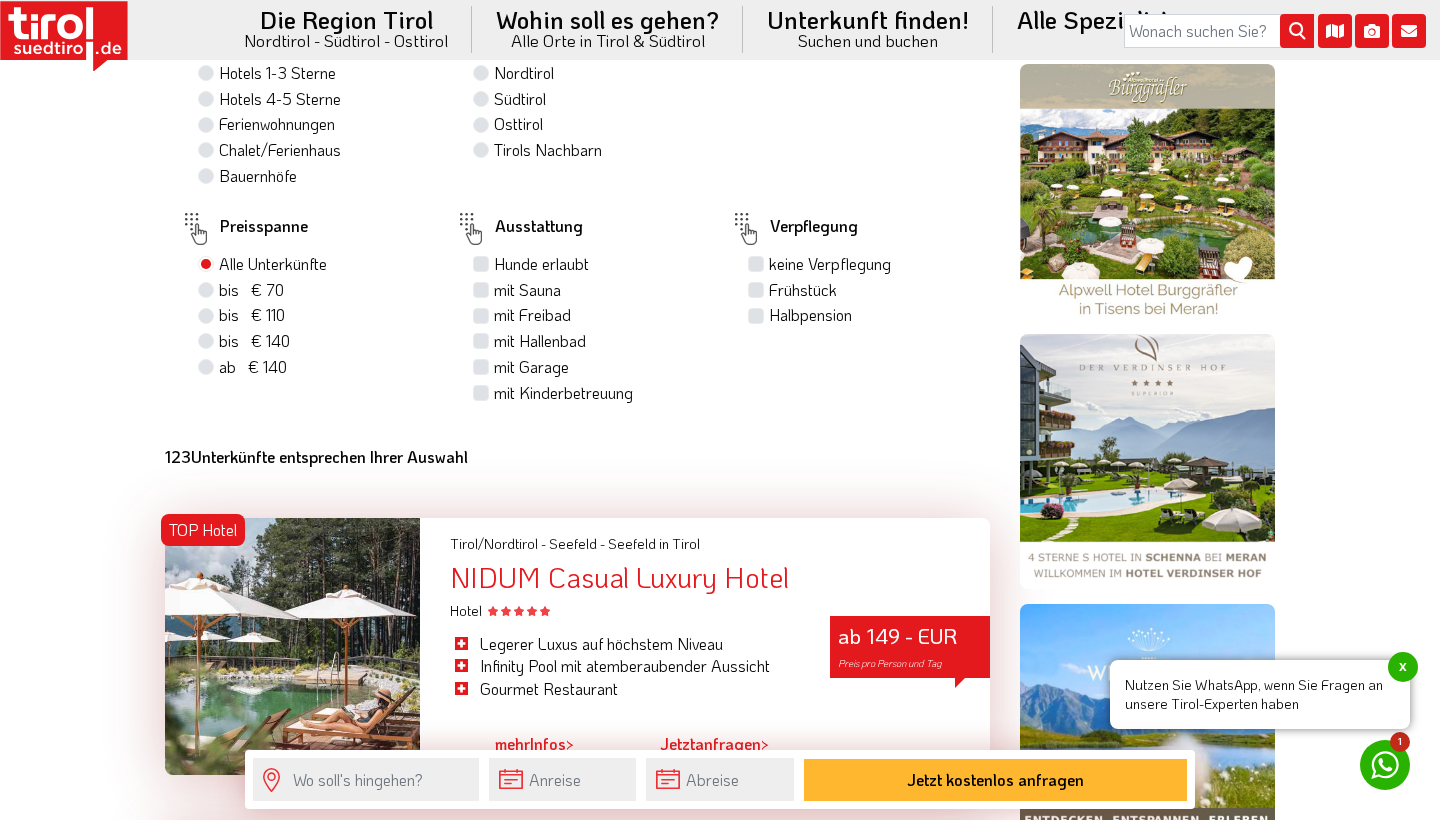 click on "Halbpension" at bounding box center (810, 315) 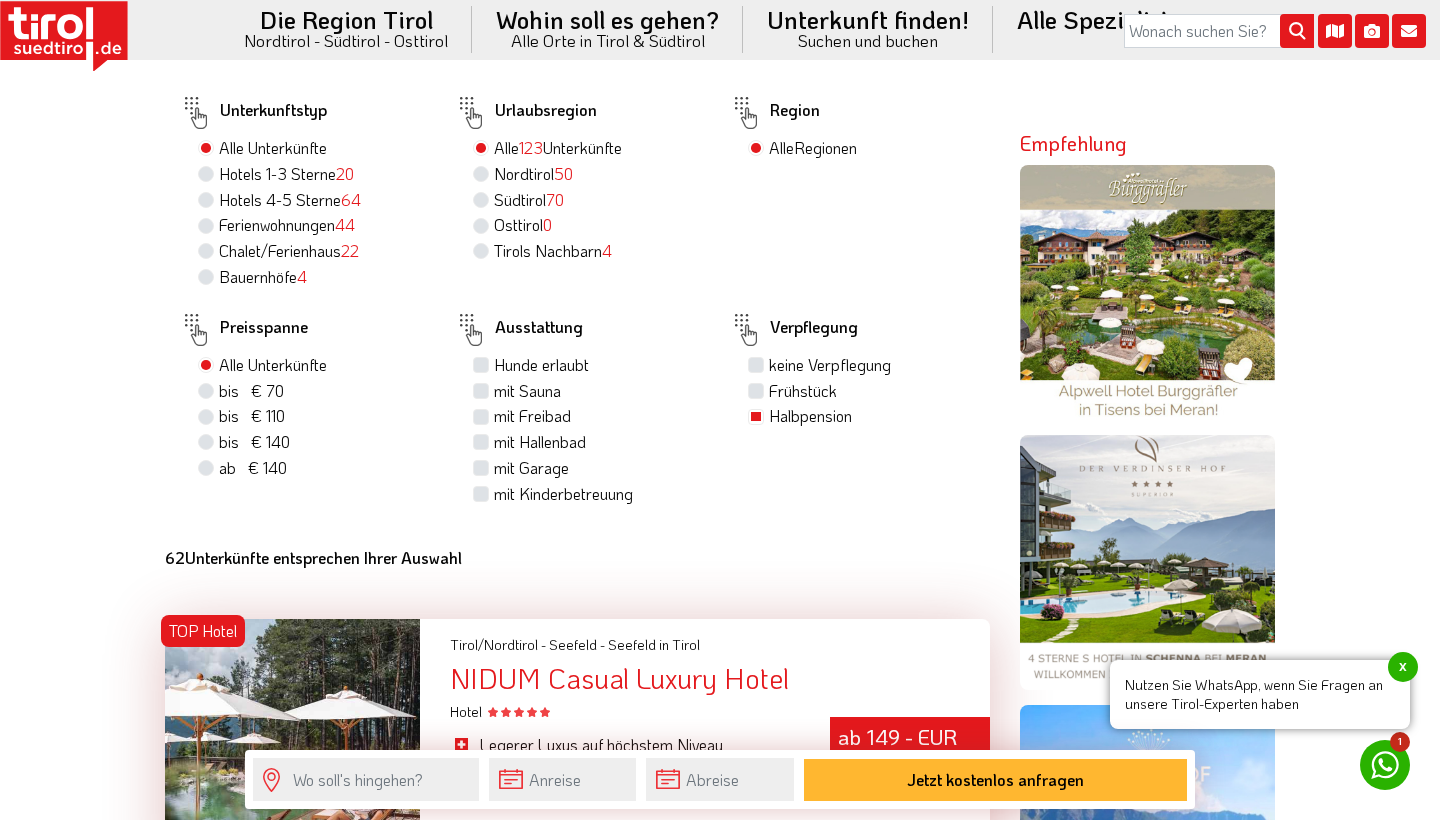 scroll, scrollTop: 1258, scrollLeft: 0, axis: vertical 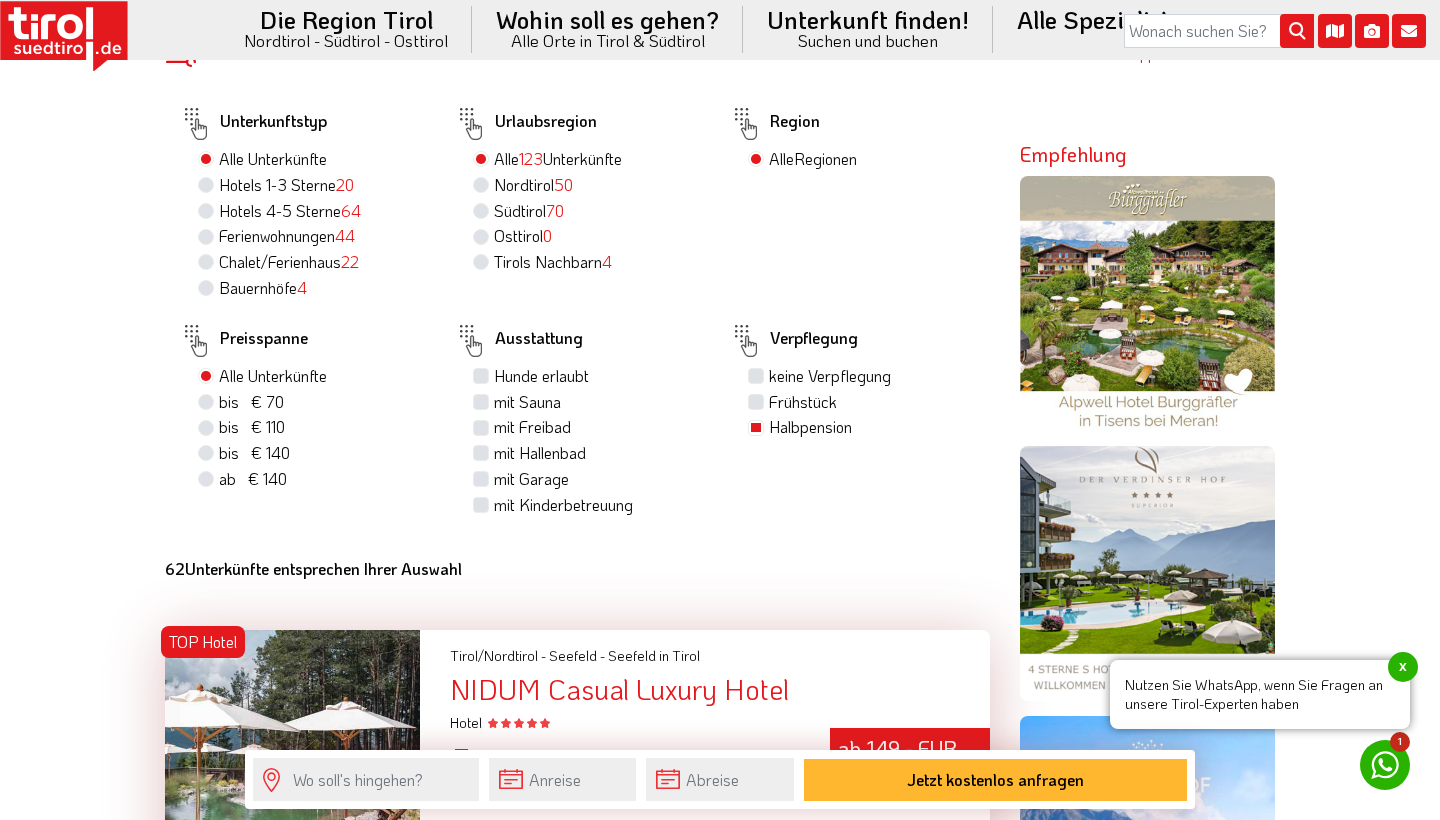 click on "Hotels 1-3 Sterne  20" at bounding box center [286, 185] 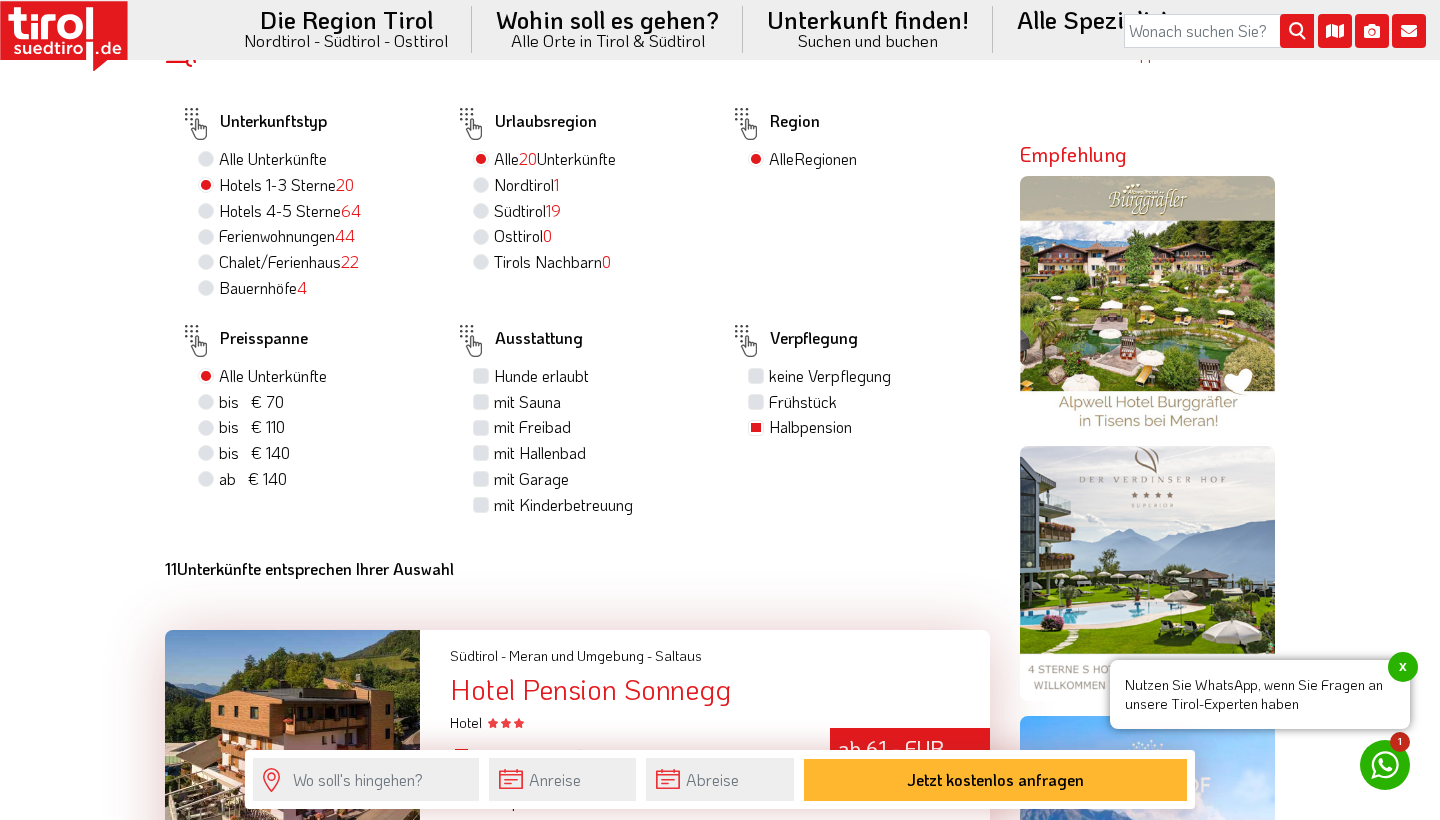click on "Hotels 4-5 Sterne  64" at bounding box center (290, 211) 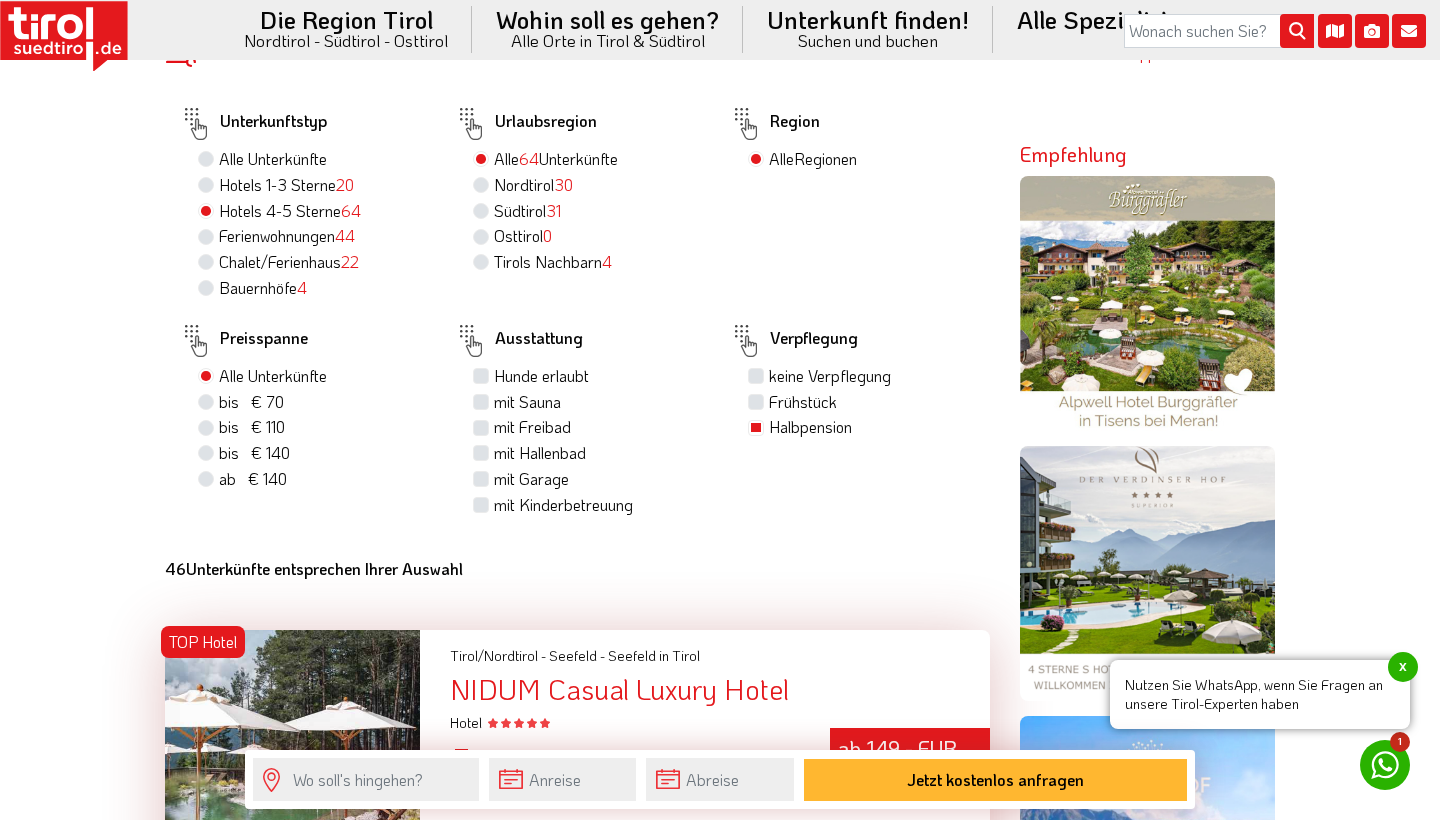 click on "Südtirol  31" at bounding box center (527, 211) 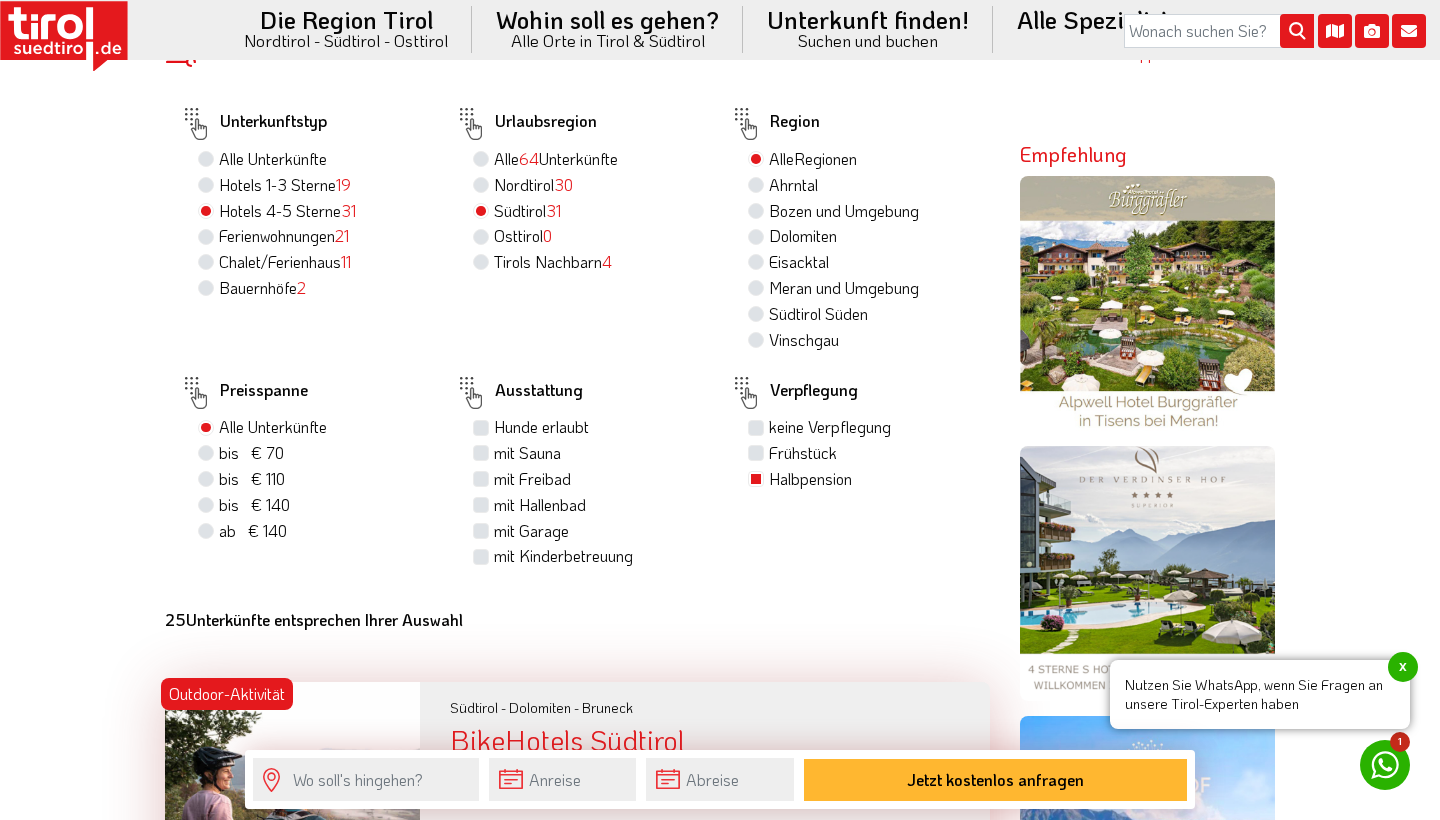 click on "Tirols Nachbarn  4" at bounding box center [553, 262] 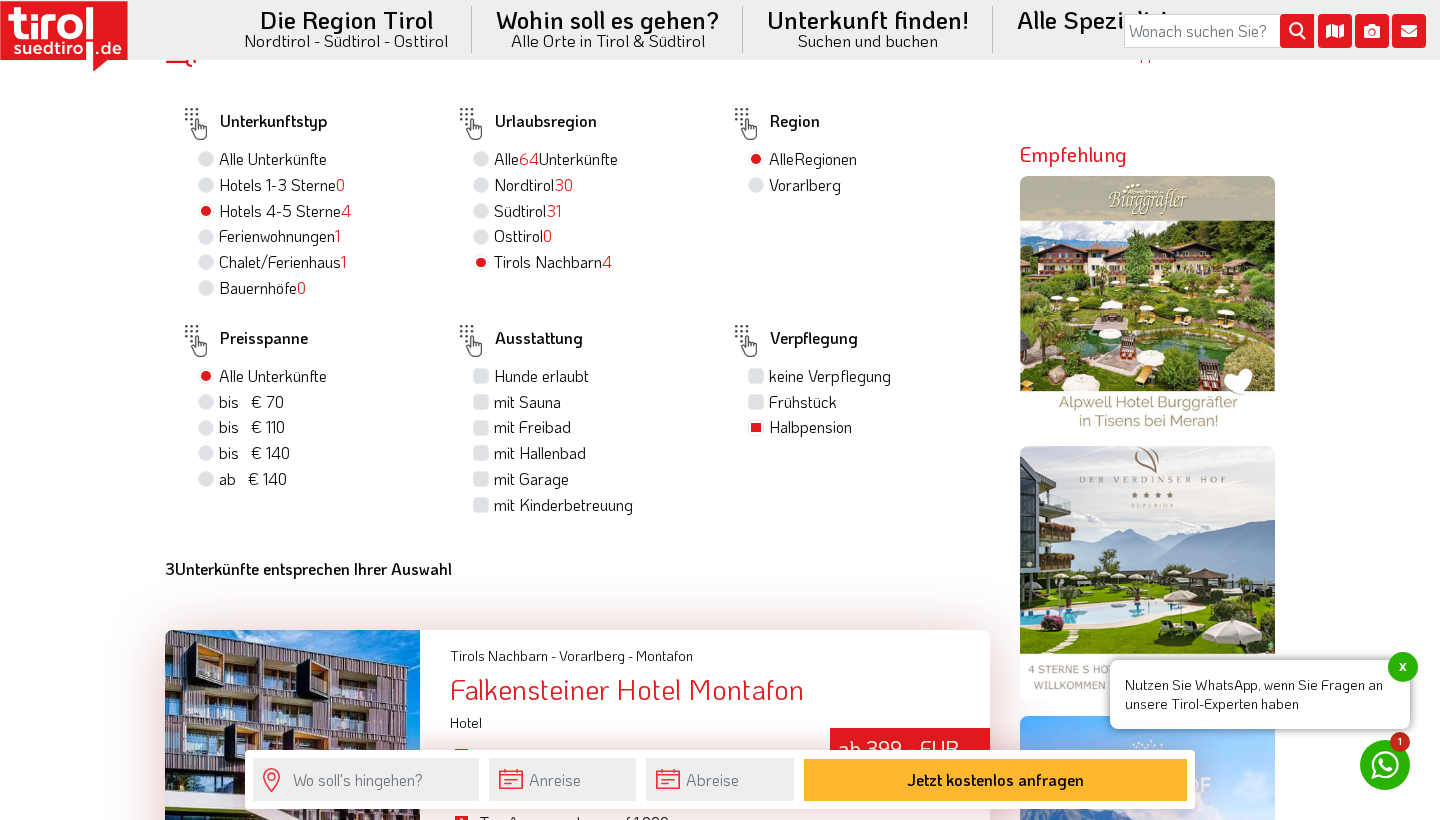 click on "Südtirol  31" at bounding box center (527, 211) 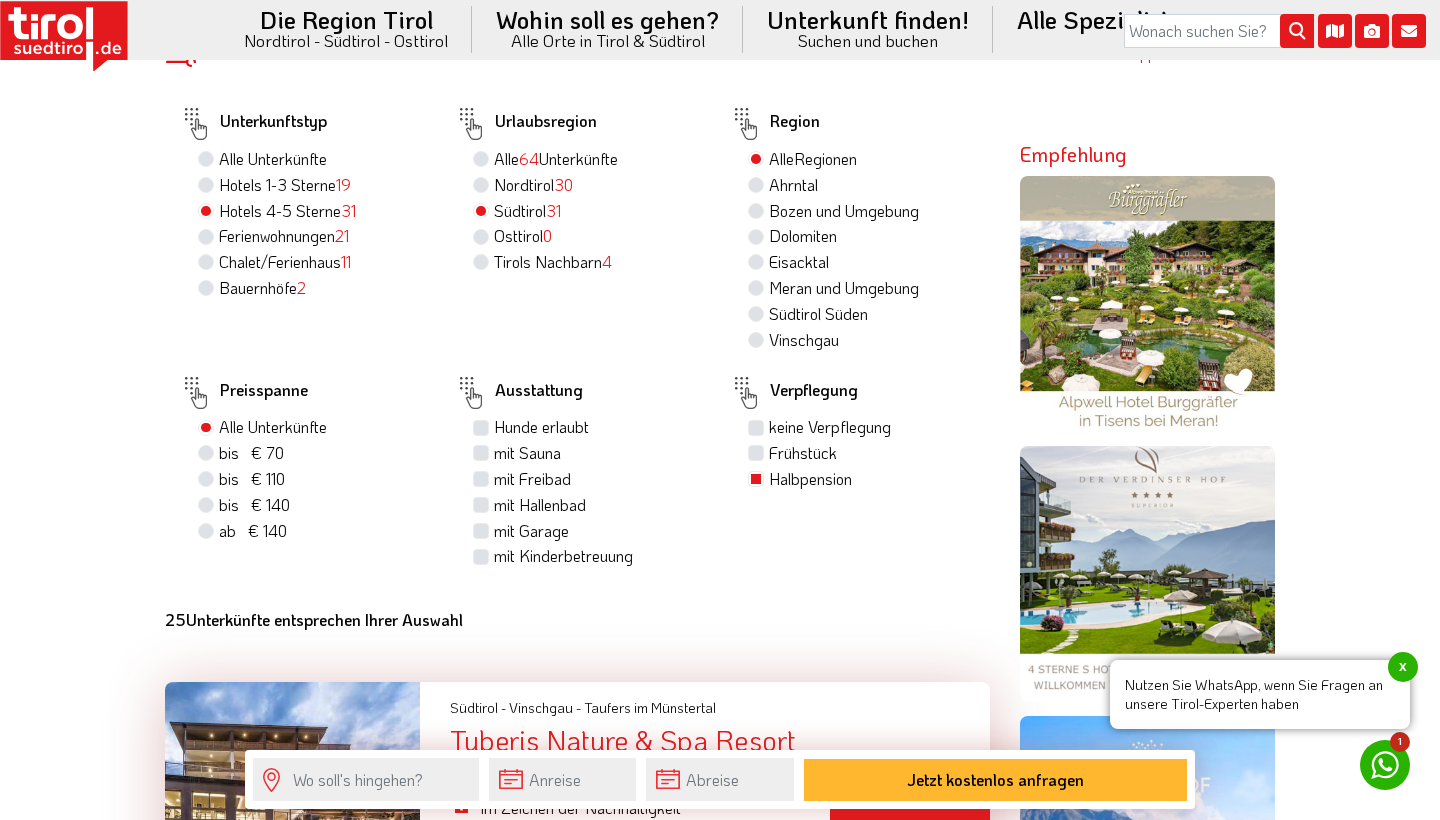 click on "Bozen und Umgebung" at bounding box center (844, 211) 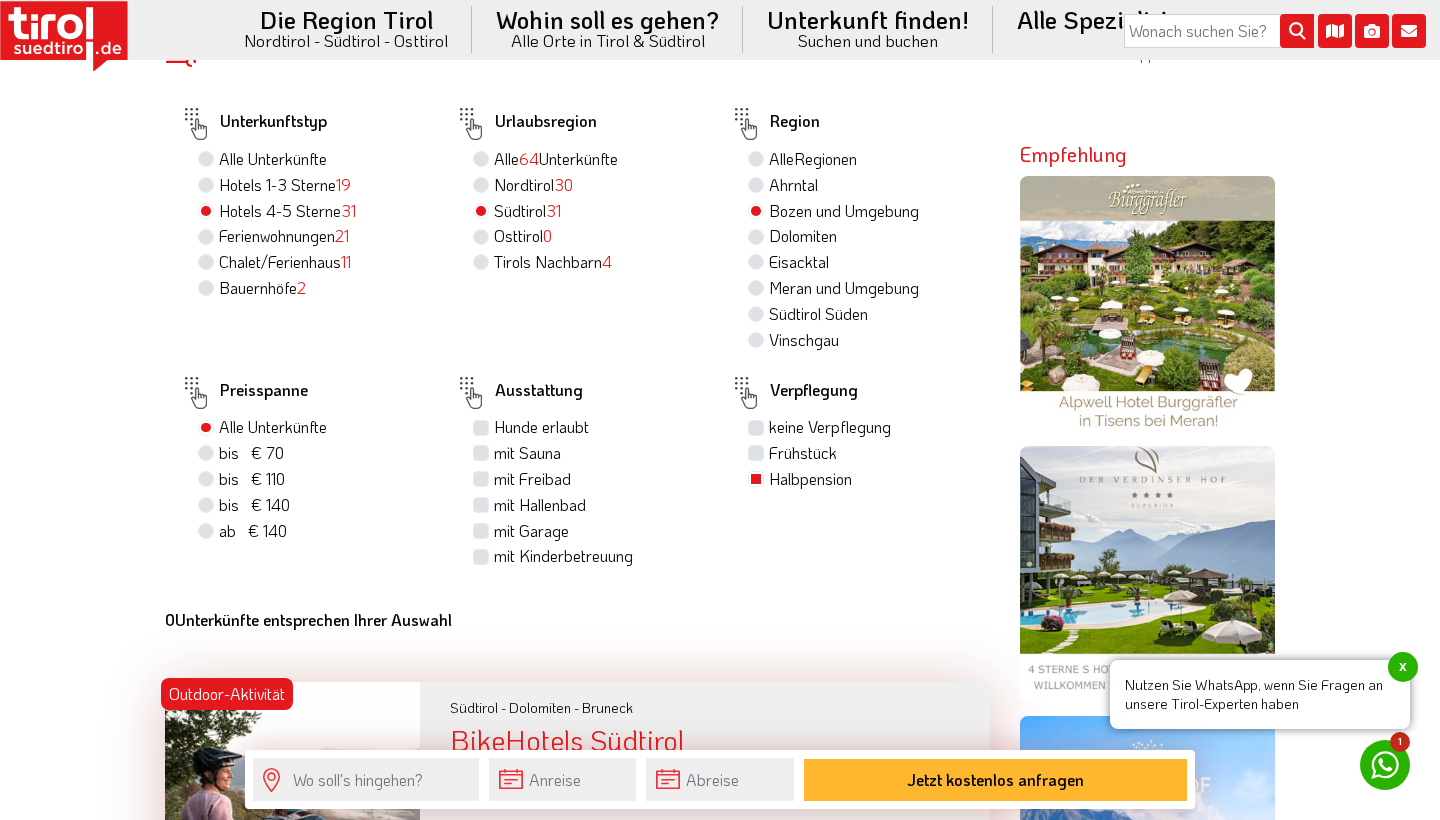 click on "Dolomiten" at bounding box center [803, 236] 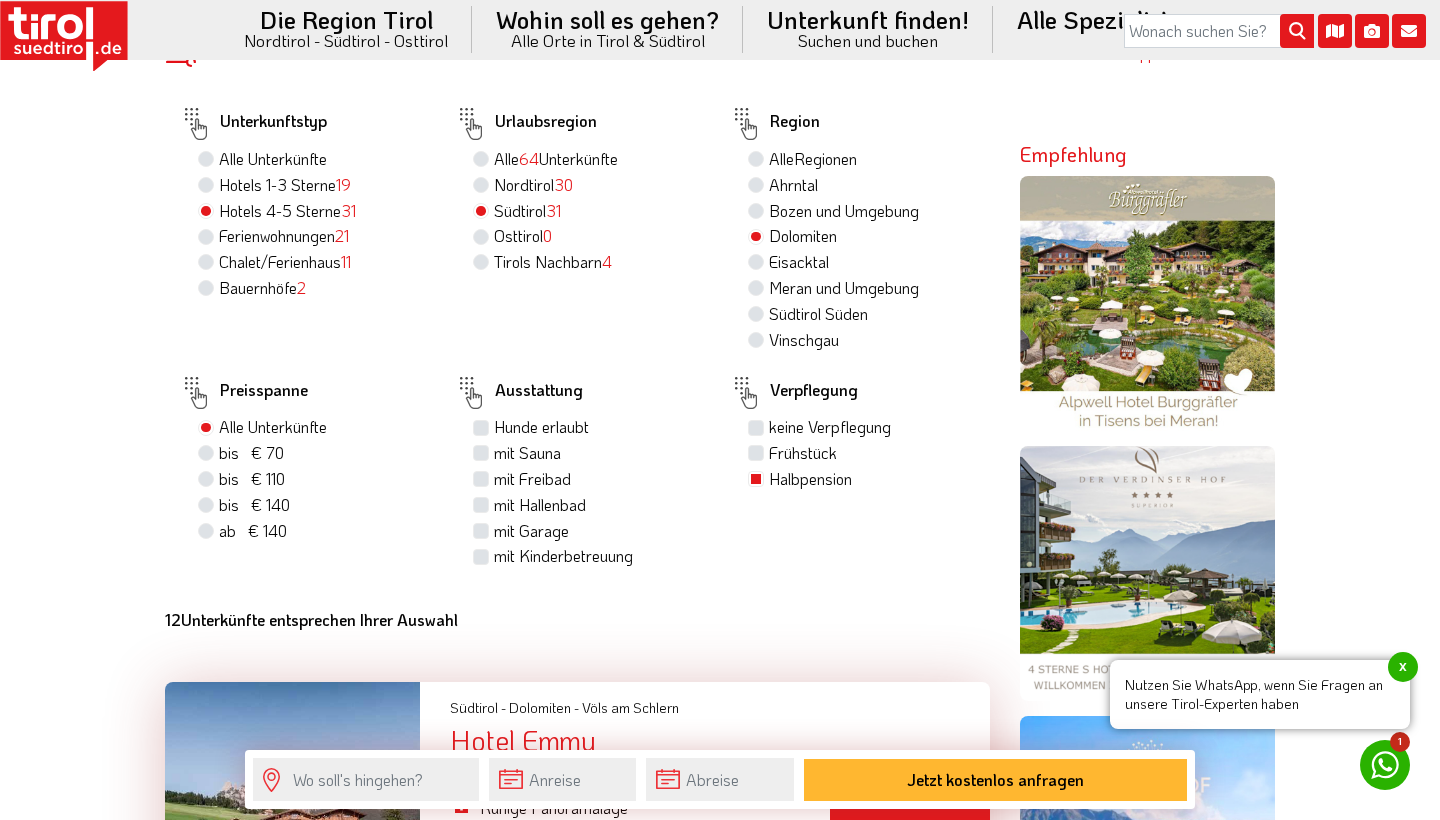 click on "Südtirol Süden" at bounding box center [818, 314] 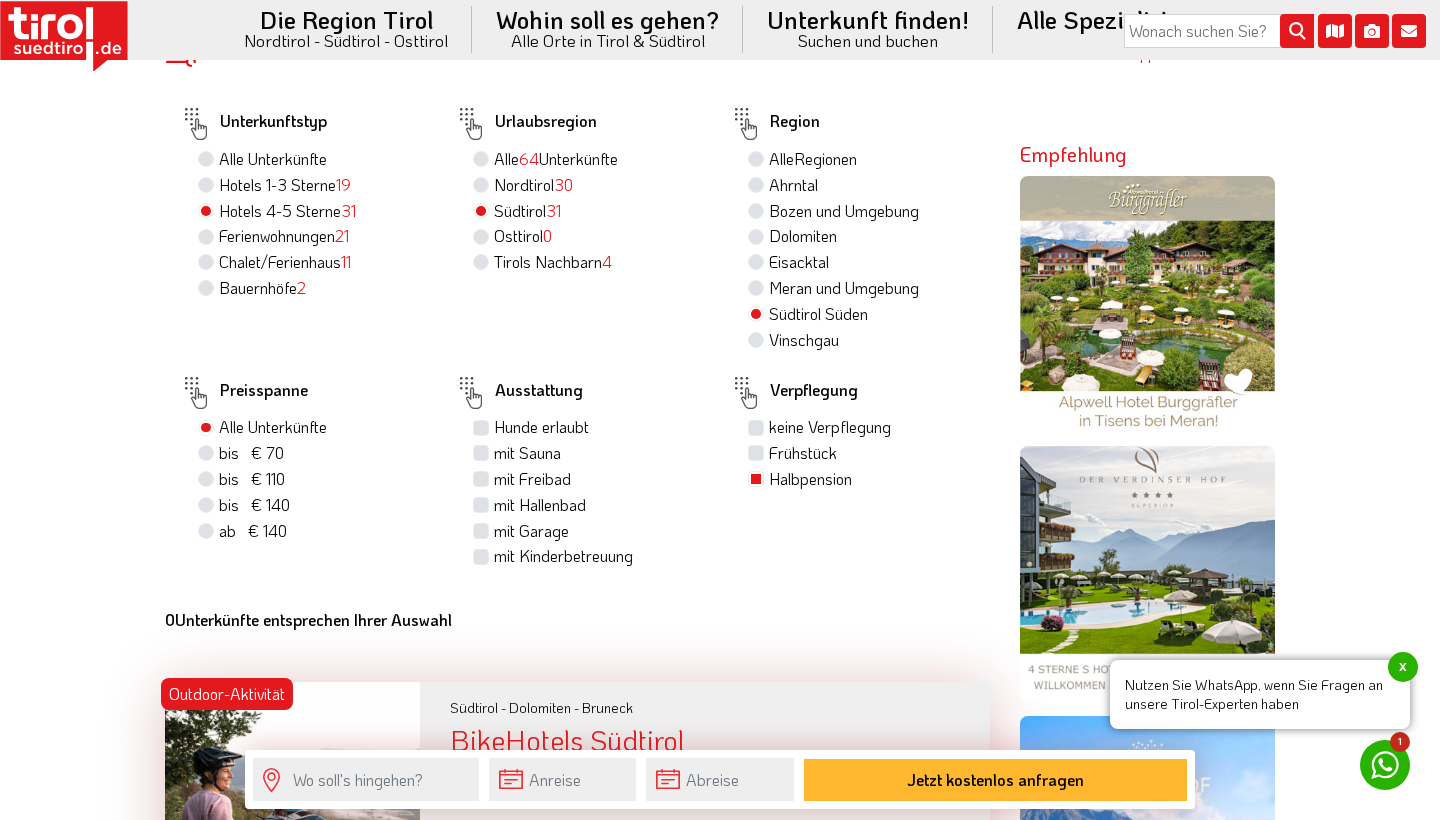 click on "Dolomiten" at bounding box center [803, 236] 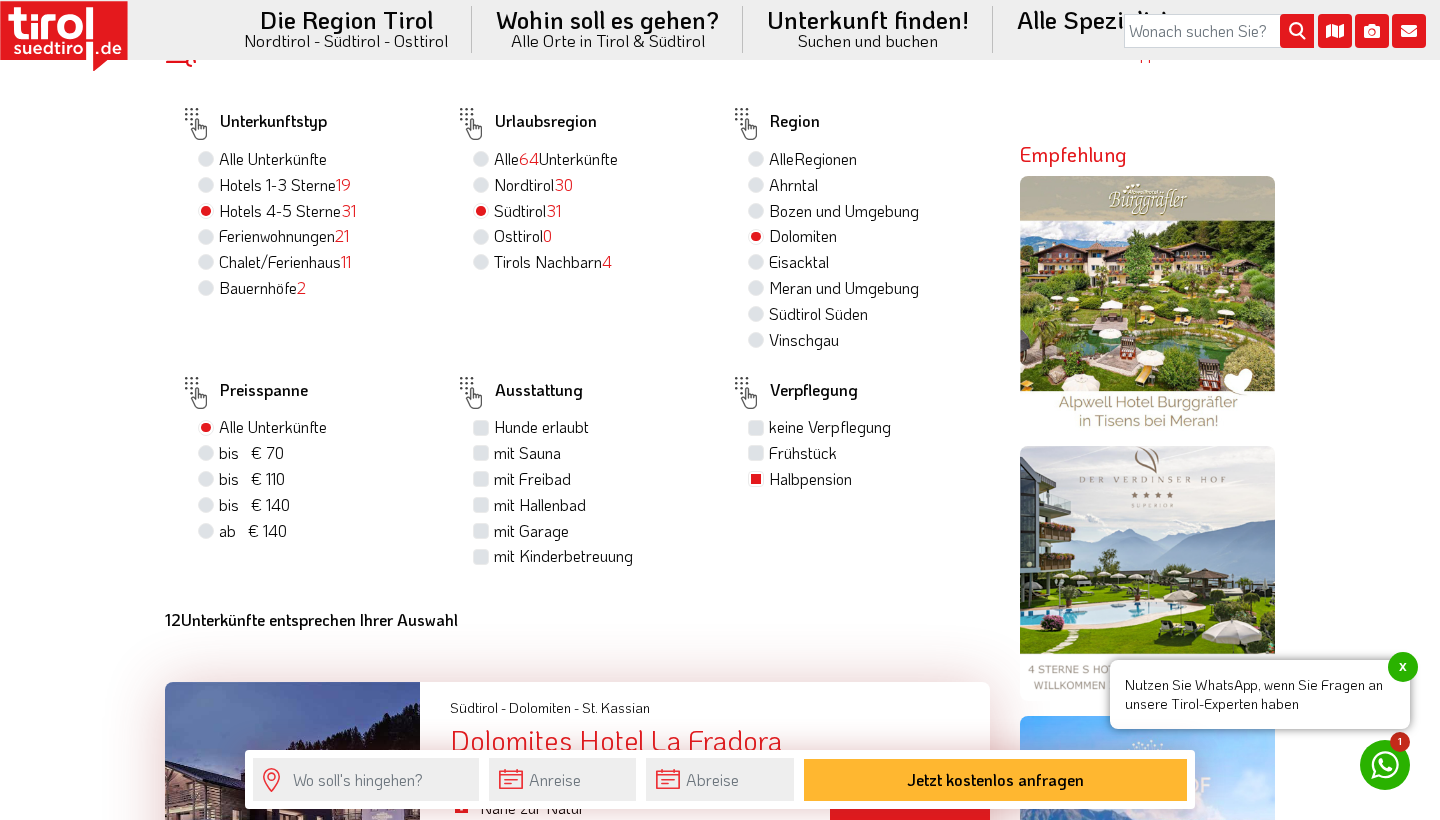 click on "Hotels 1-3 Sterne  19" at bounding box center (285, 185) 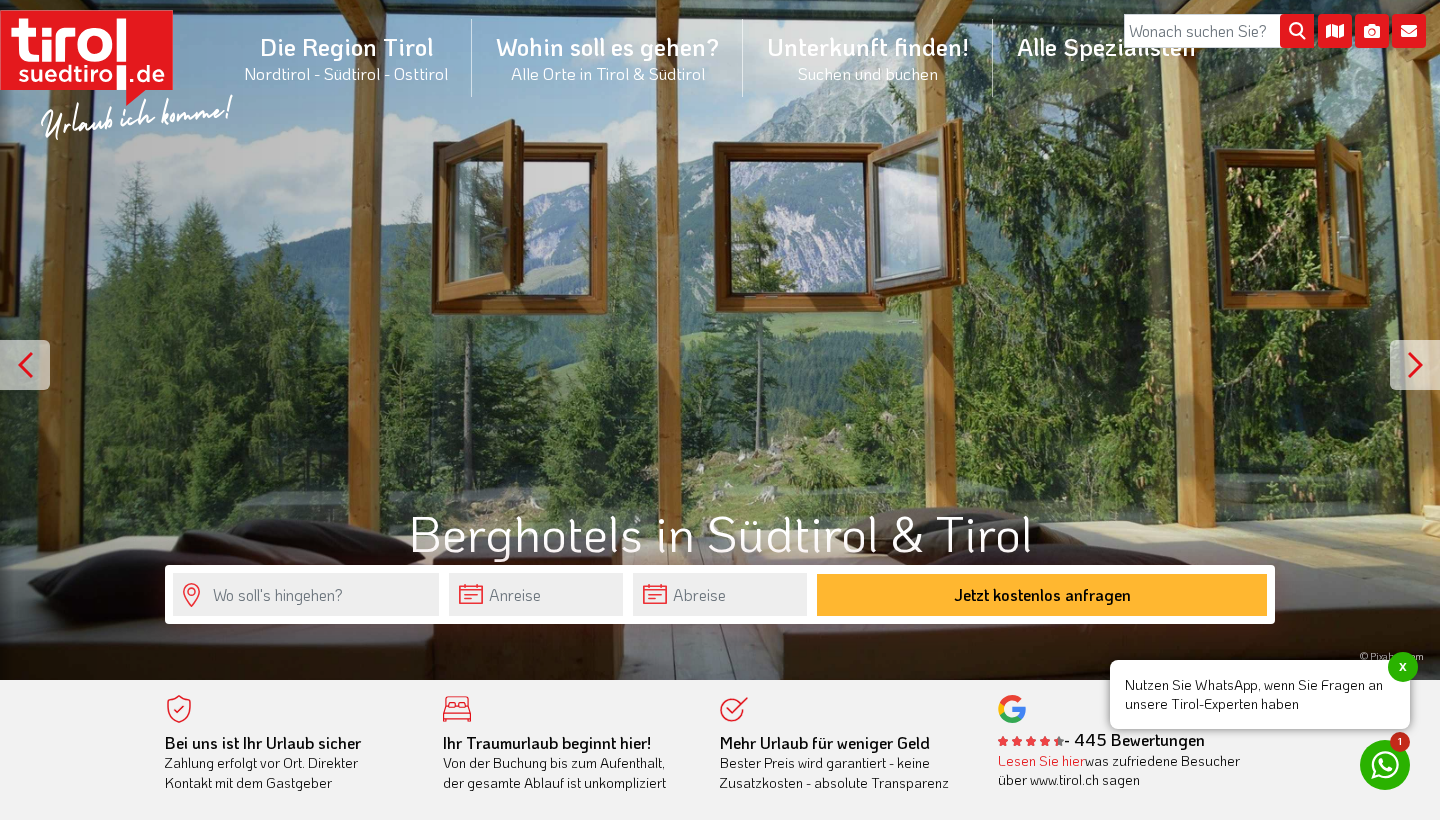 scroll, scrollTop: 0, scrollLeft: 0, axis: both 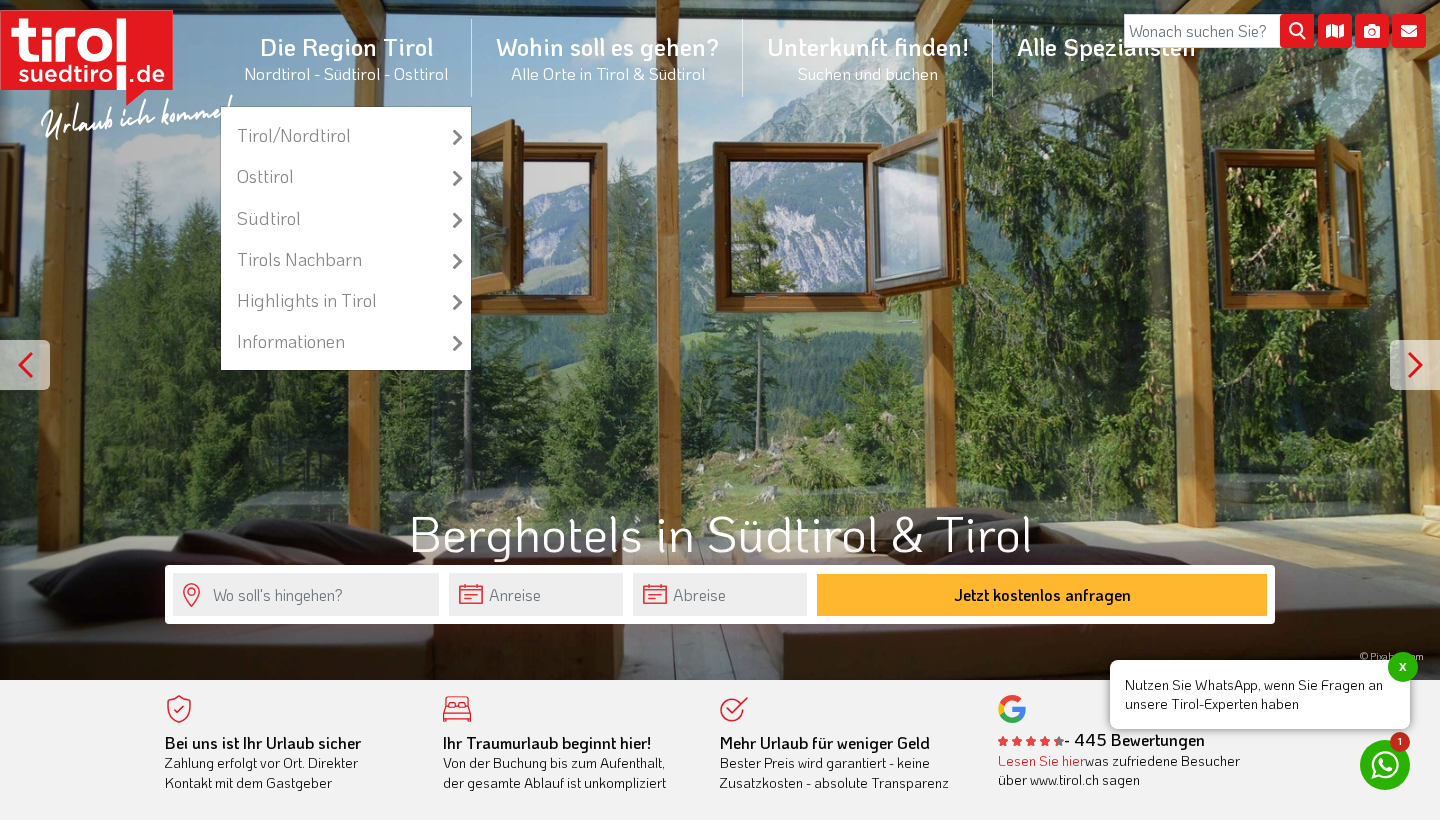 click on "Die Region Tirol  Nordtirol - Südtirol - Osttirol" at bounding box center (346, 57) 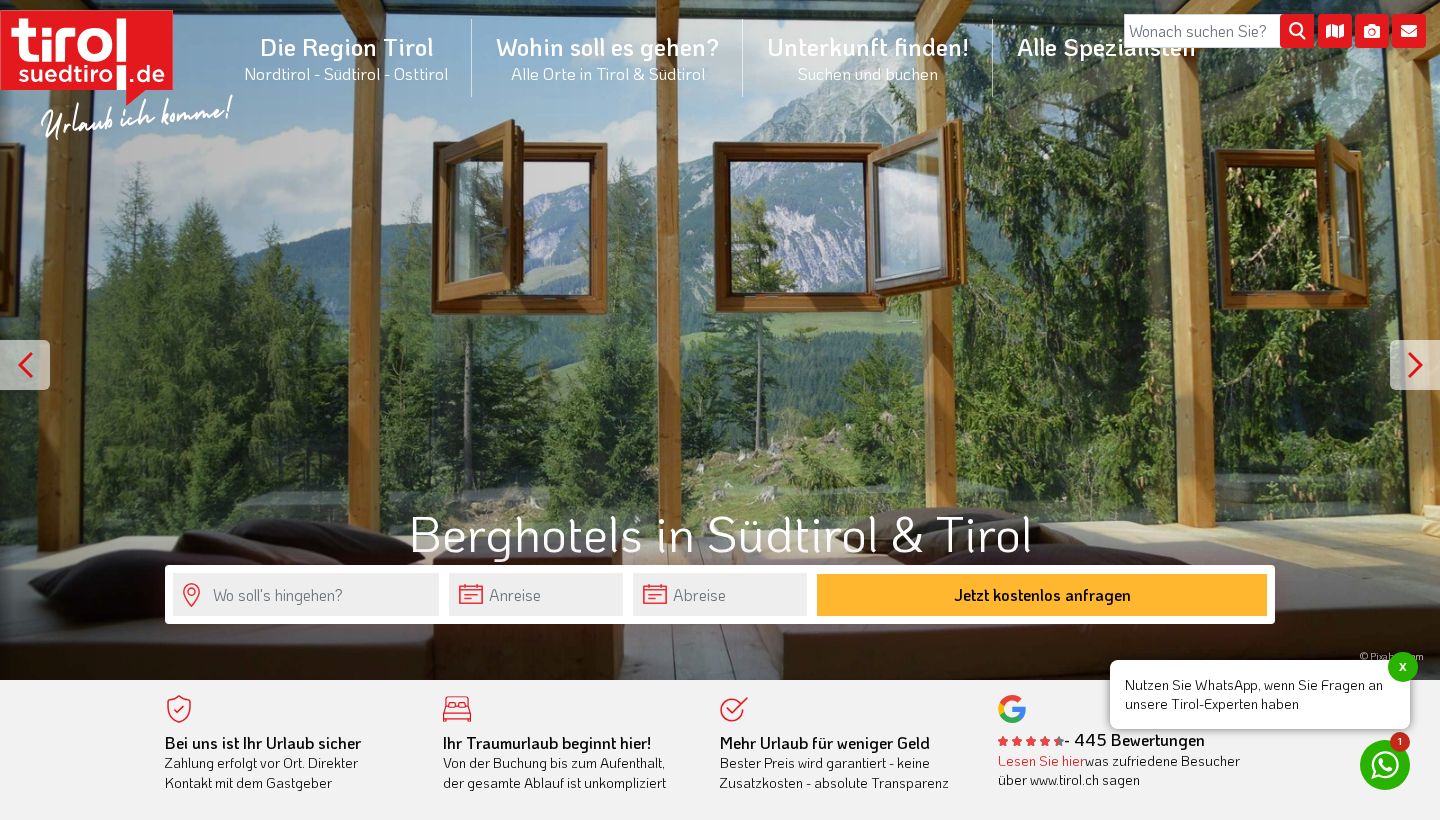 click on "x" at bounding box center (1403, 667) 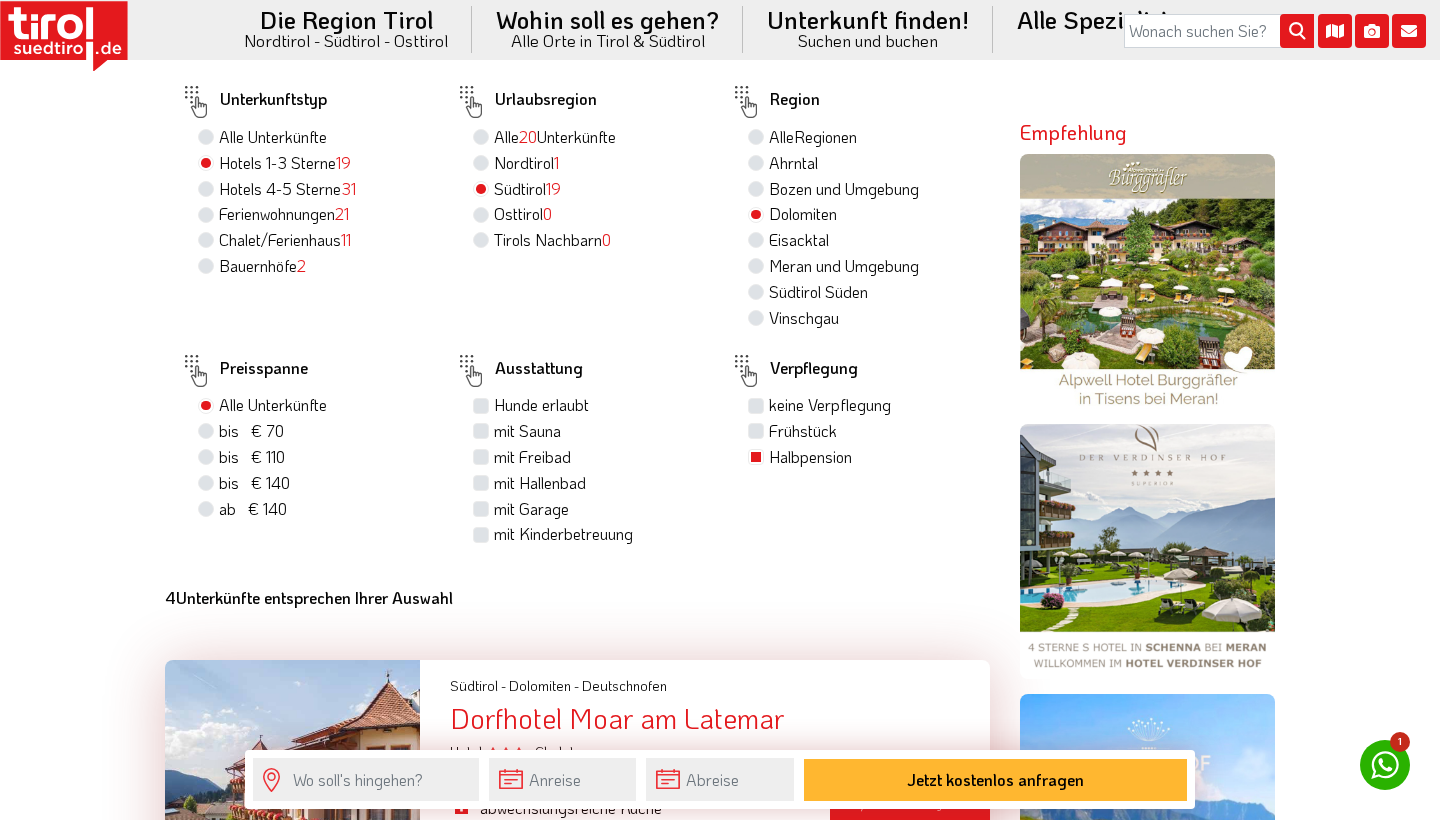 scroll, scrollTop: 1285, scrollLeft: 0, axis: vertical 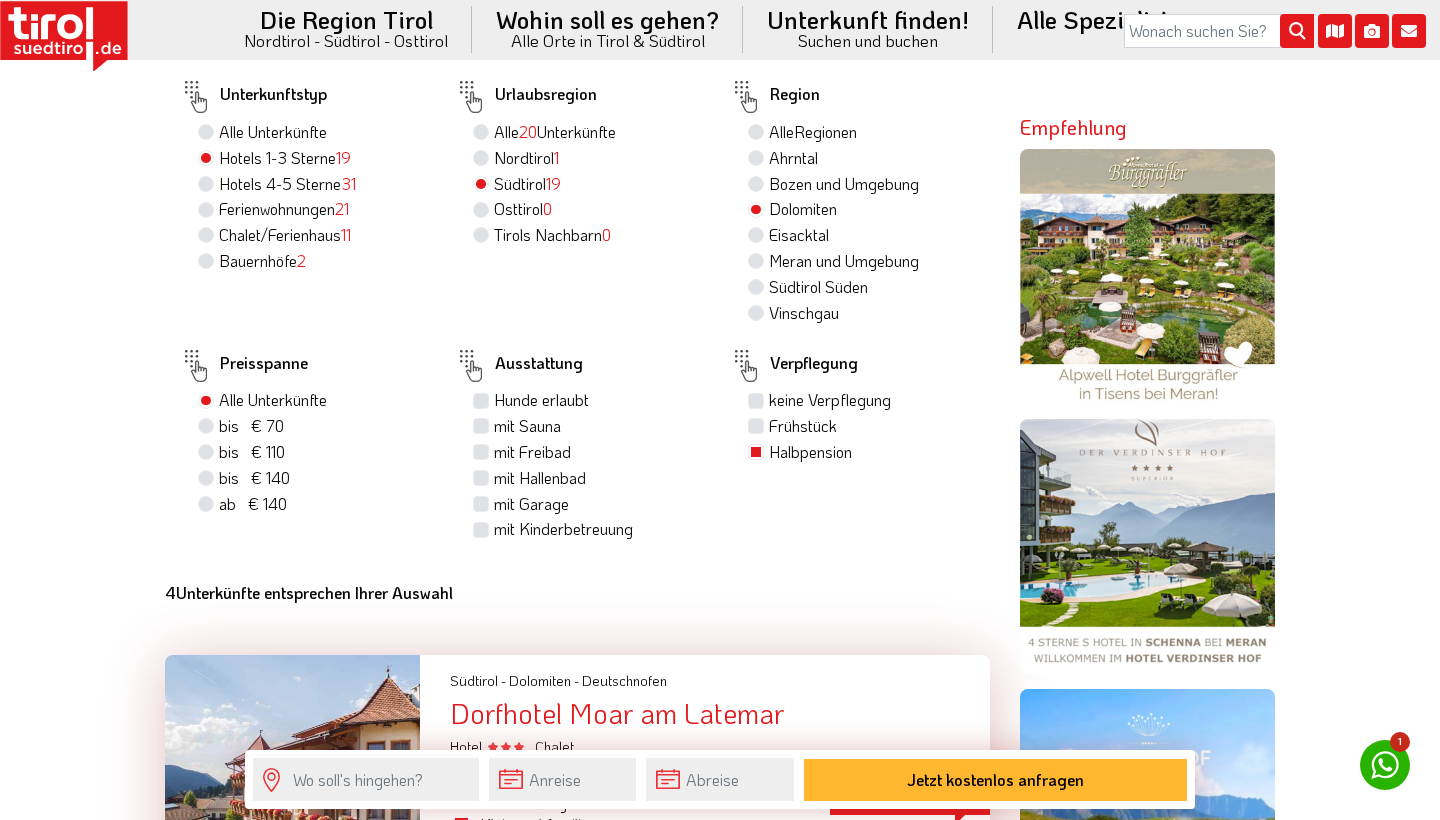 click on "mit Sauna" at bounding box center (527, 426) 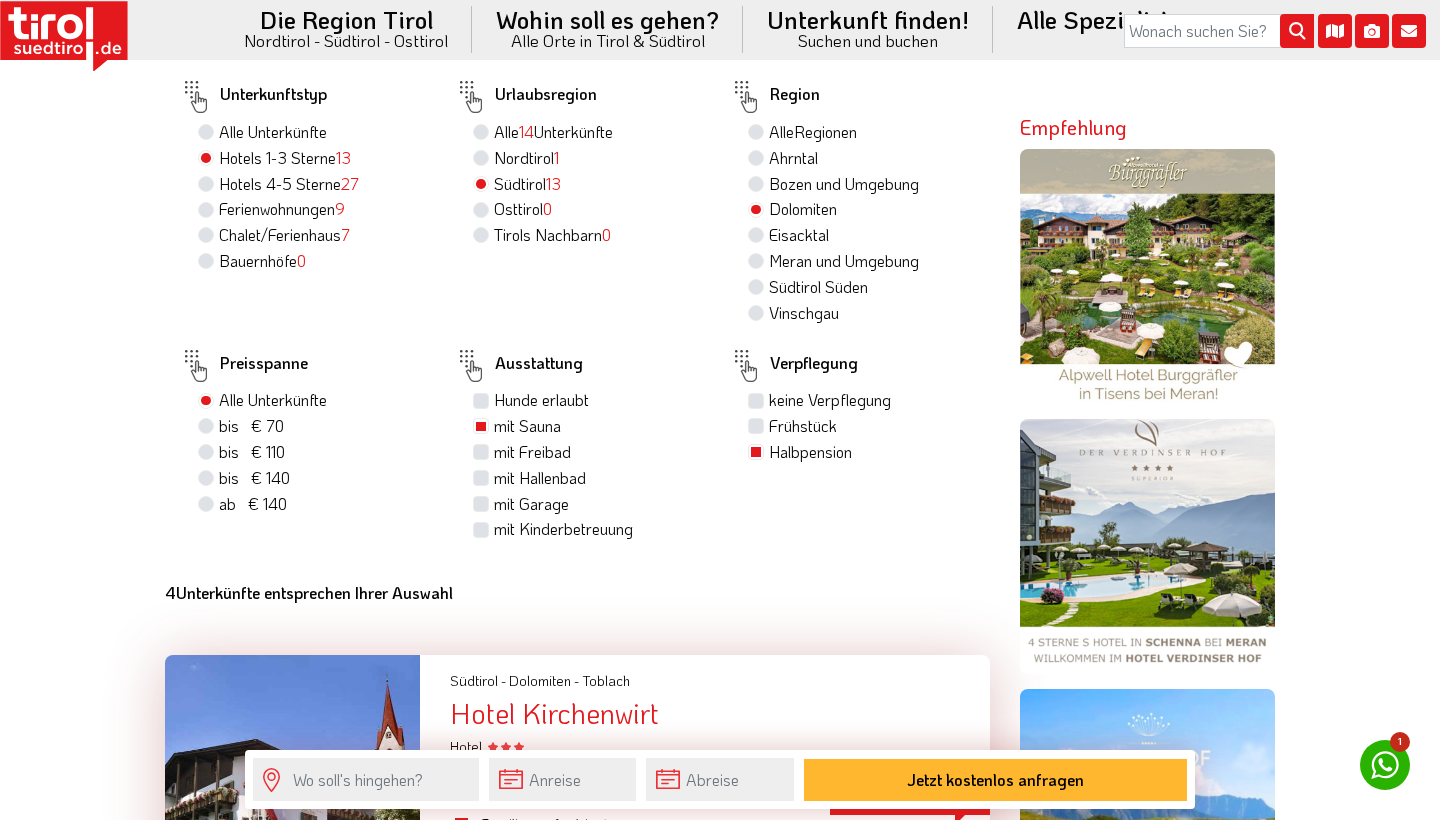 click on "mit Hallenbad" at bounding box center [540, 478] 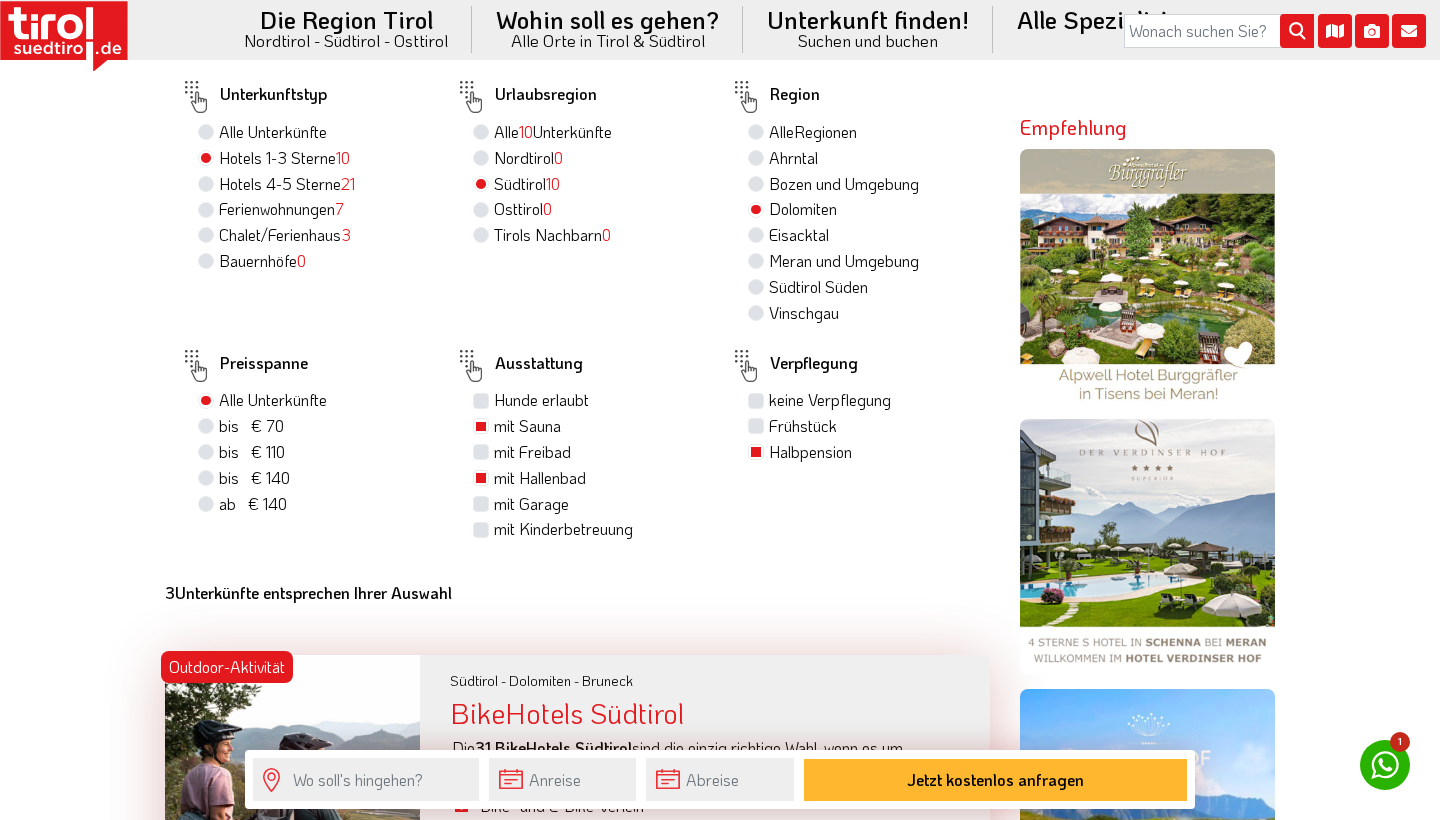 click on "mit Freibad" at bounding box center (532, 452) 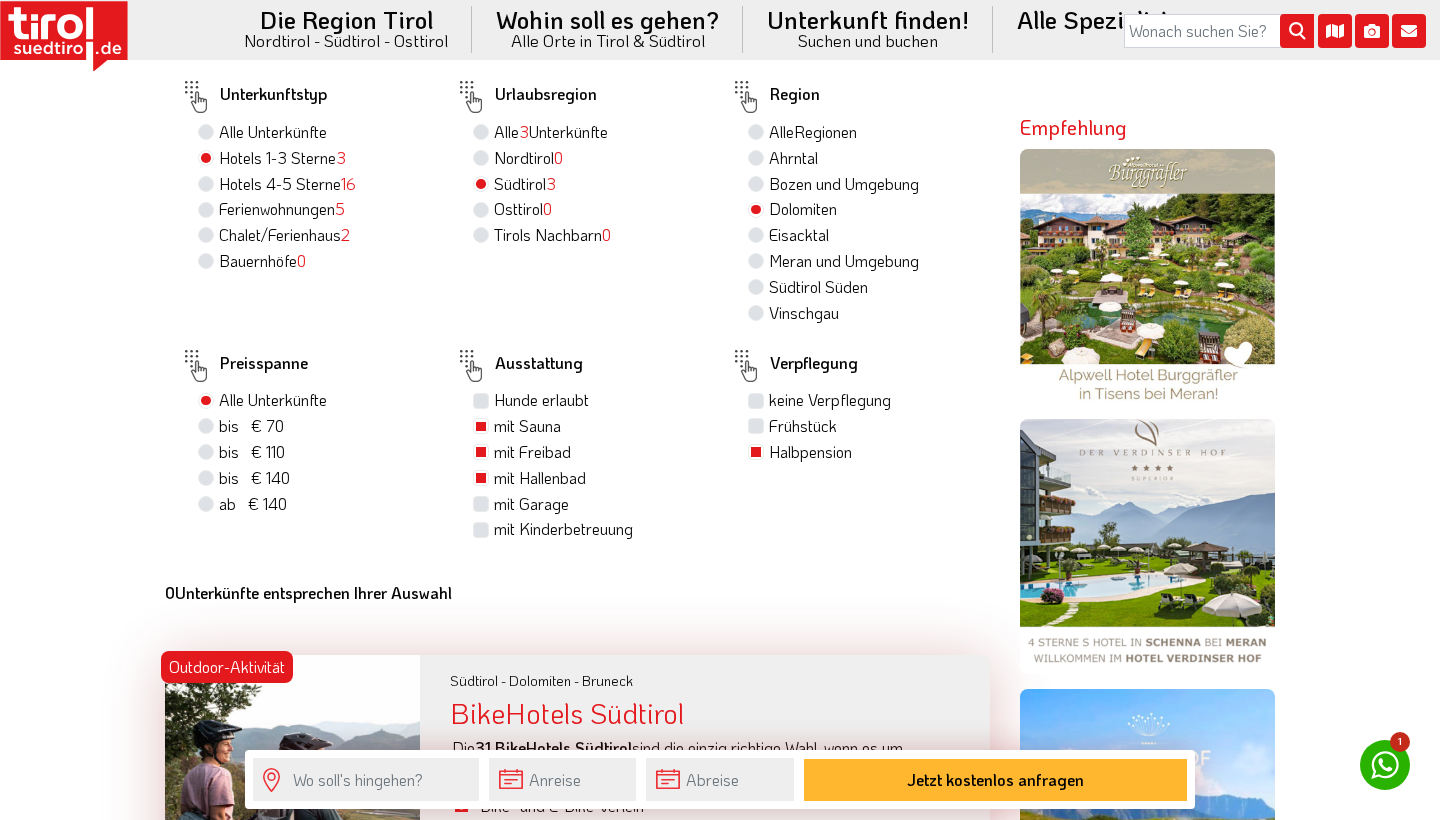 click on "mit Hallenbad" at bounding box center [540, 478] 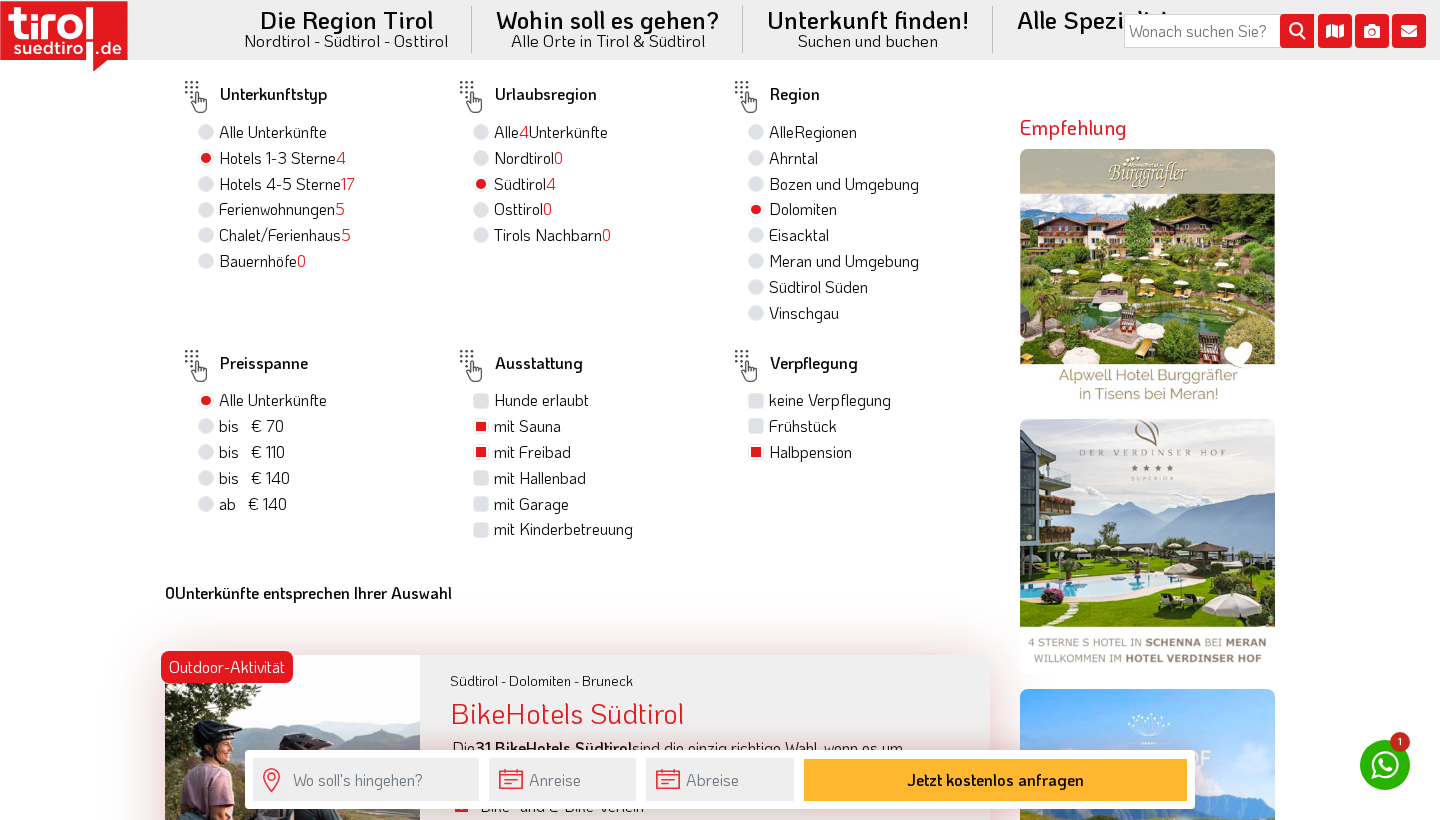 click on "mit Freibad" at bounding box center [532, 452] 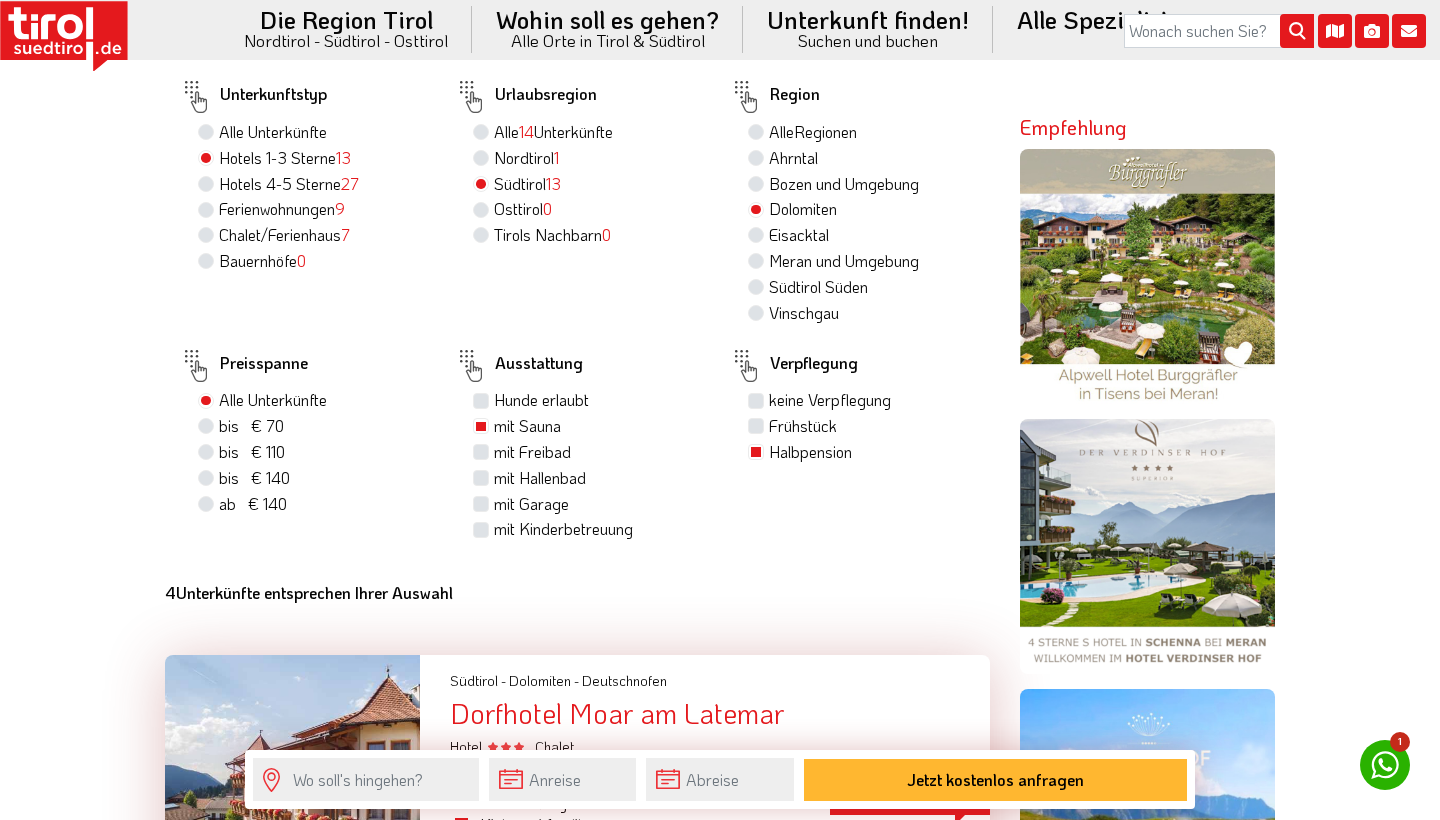 click on "mit Sauna" at bounding box center (527, 426) 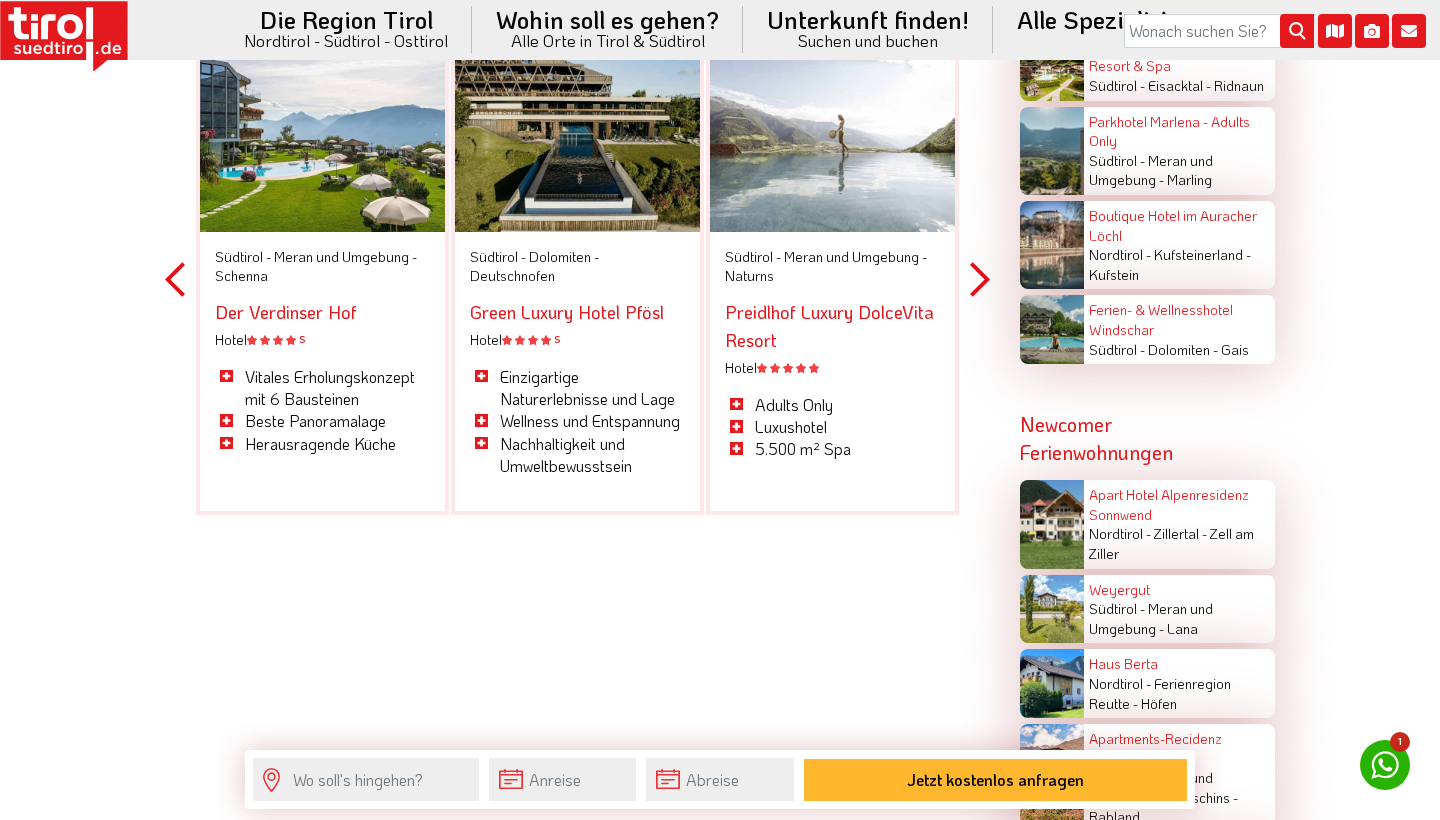 scroll, scrollTop: 3746, scrollLeft: 0, axis: vertical 